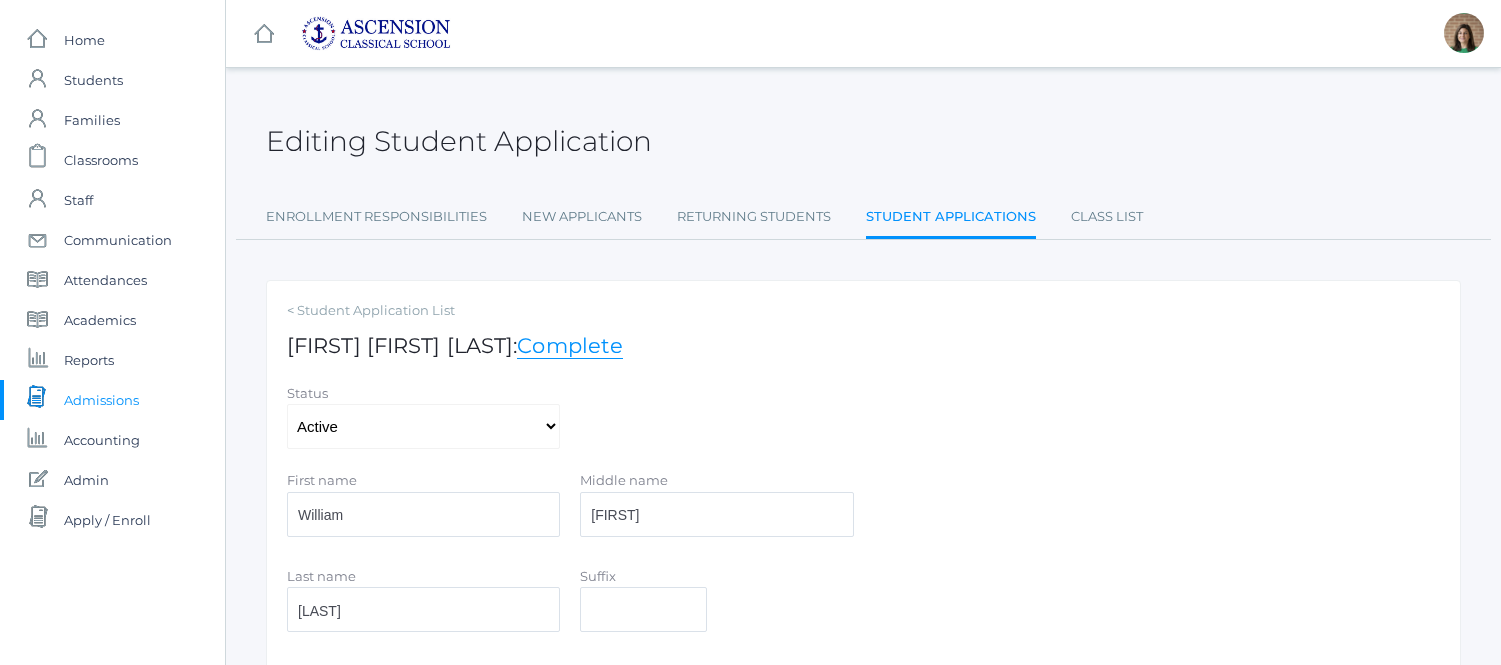 scroll, scrollTop: 0, scrollLeft: 0, axis: both 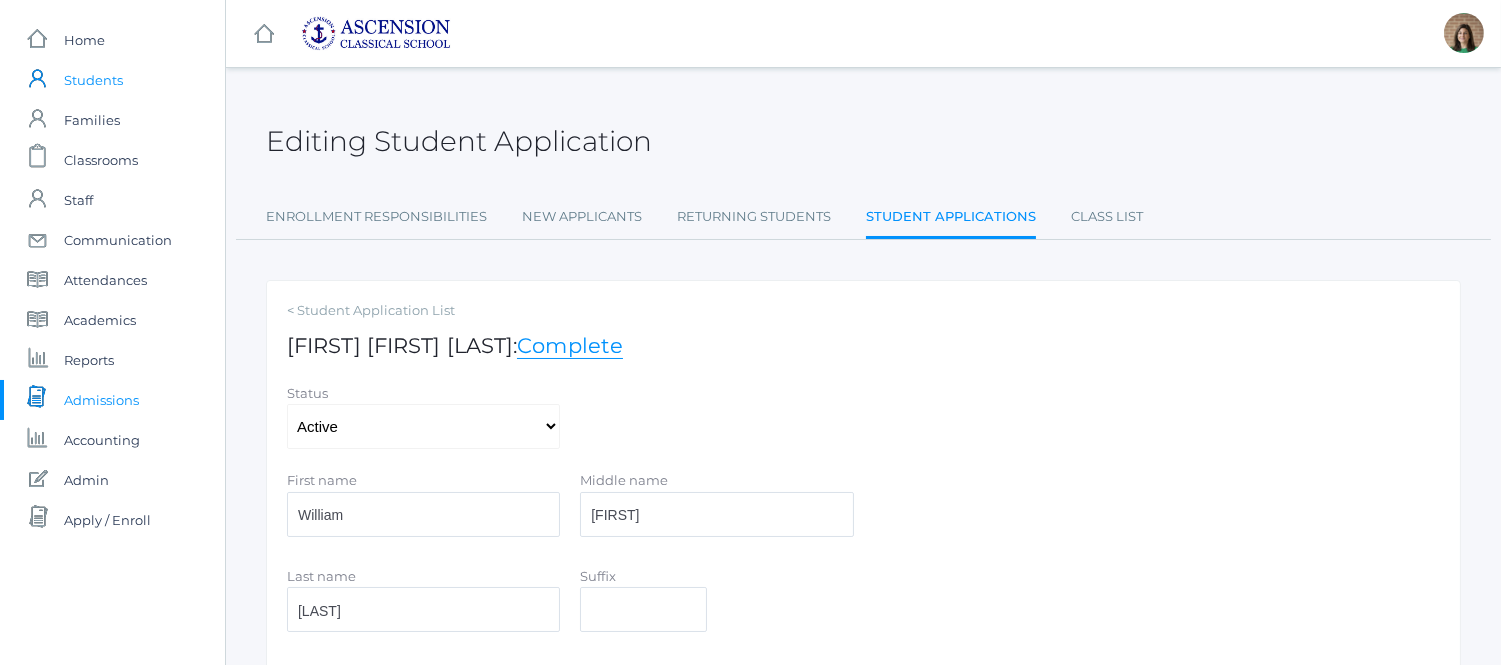 click on "Students" at bounding box center (93, 80) 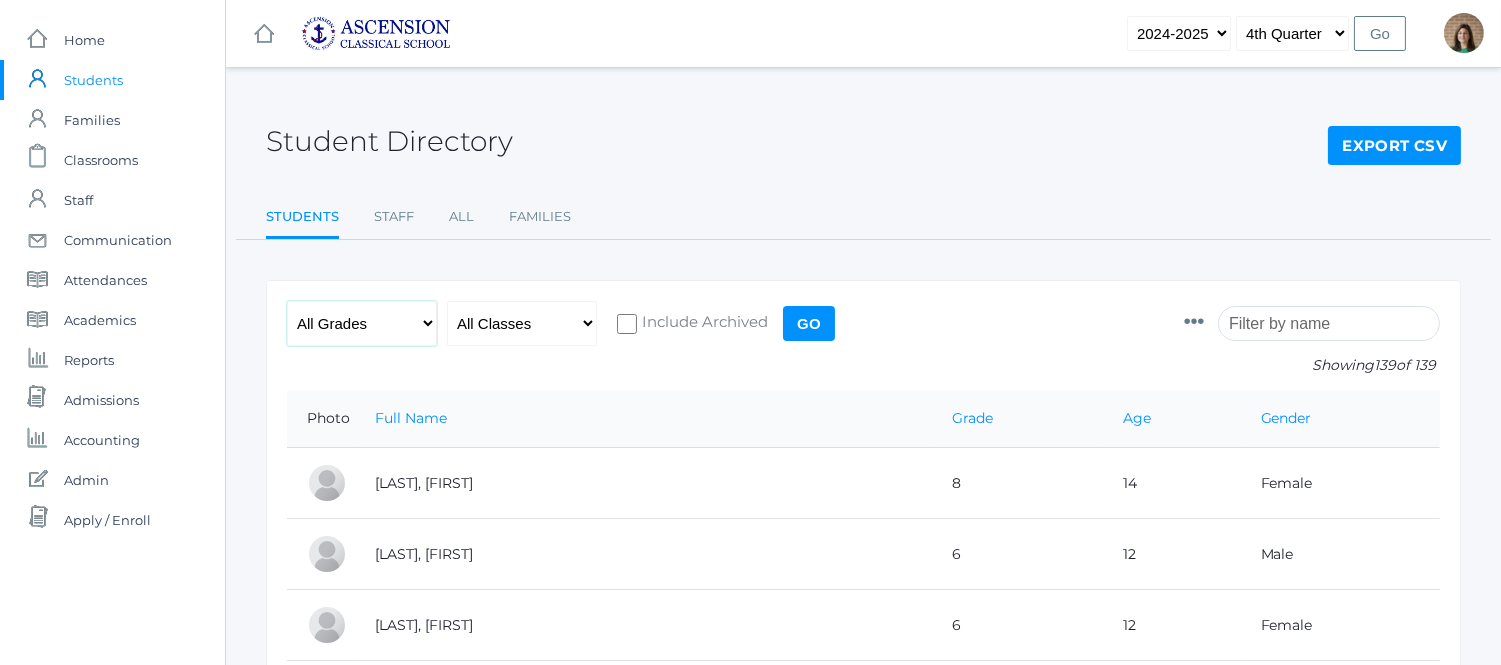 click on "All Grades
Grammar
- Kindergarten
- 1st Grade
- 2nd Grade
- 3rd Grade
- 4th Grade
- 5th Grade
Logic
- 6th Grade
- 7th Grade
- 8th Grade
Rhetoric
- 9th Grade
- 10th Grade
- 11th Grade" at bounding box center (362, 323) 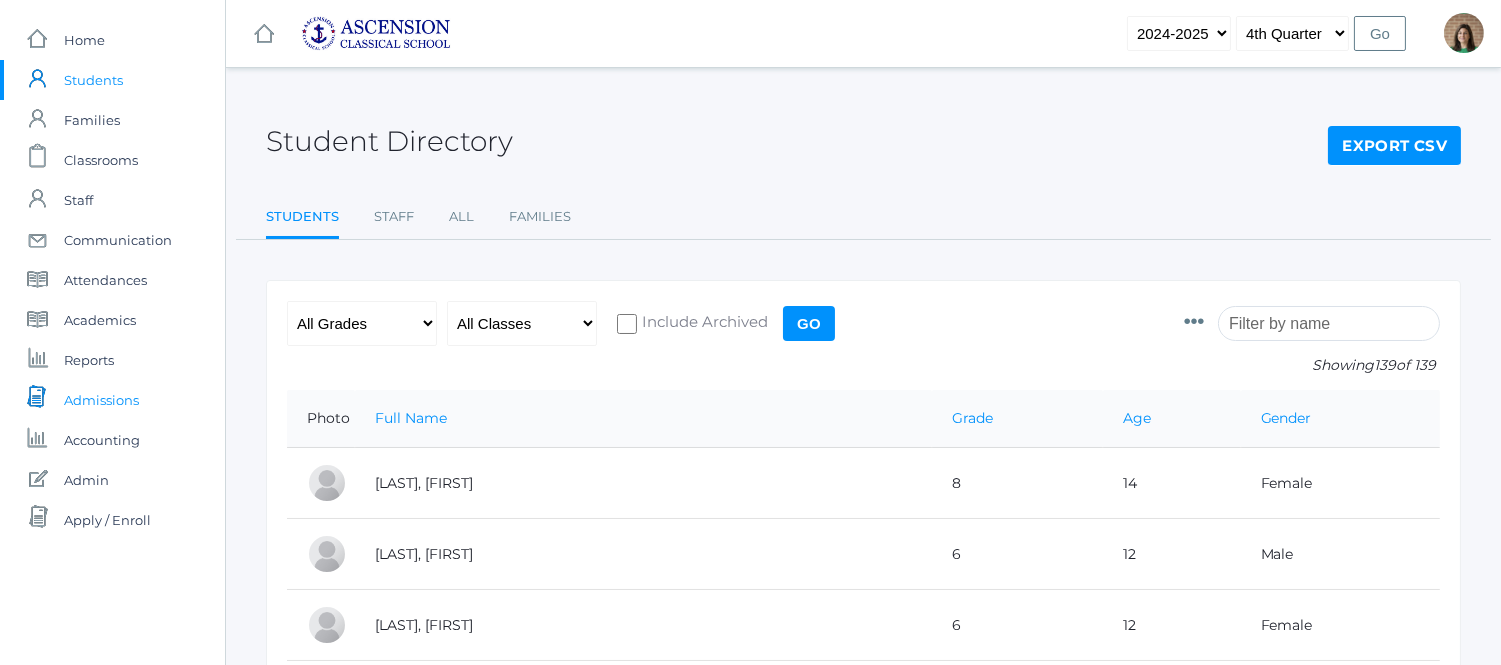 click on "Admissions" at bounding box center [101, 400] 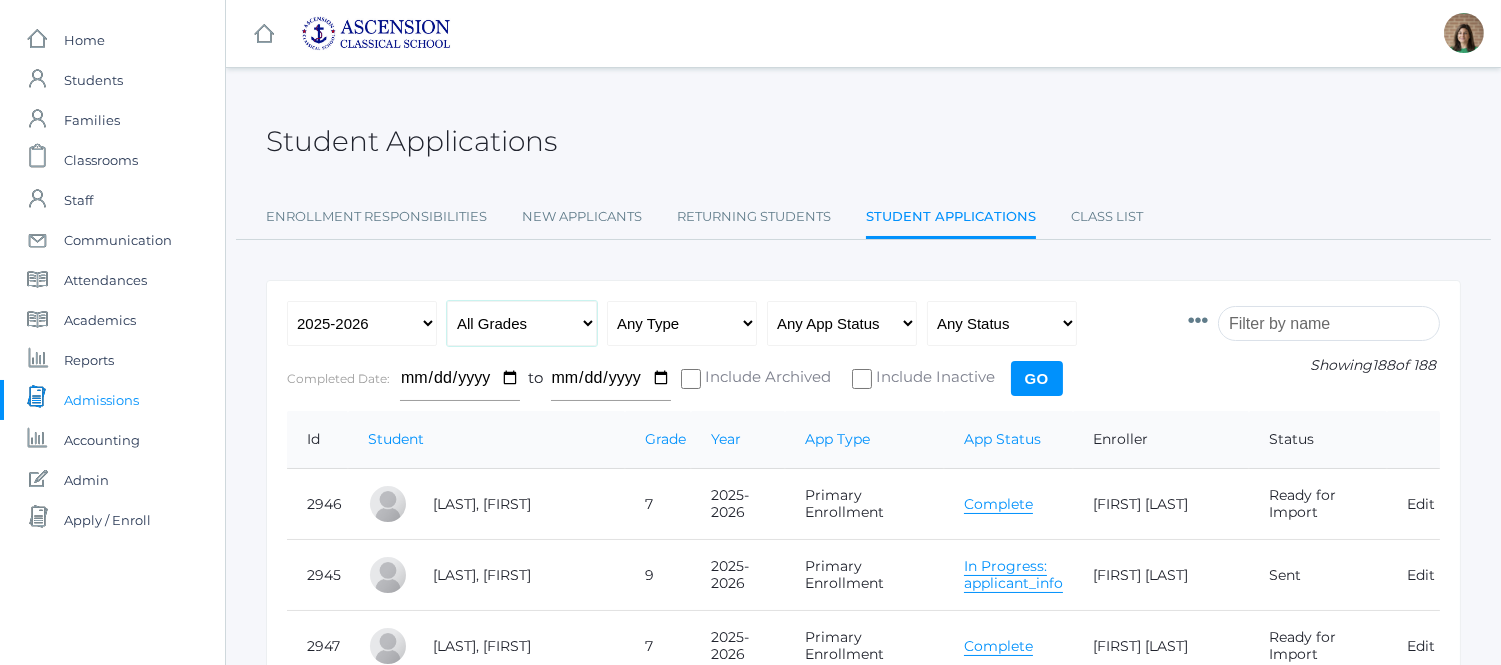 click on "All Grades
Grammar
- Kindergarten
- 1st Grade
- 2nd Grade
- 3rd Grade
- 4th Grade
- 5th Grade
Logic
- 6th Grade
- 7th Grade
- 8th Grade
Rhetoric
- 9th Grade
- 10th Grade
- 11th Grade" at bounding box center [522, 323] 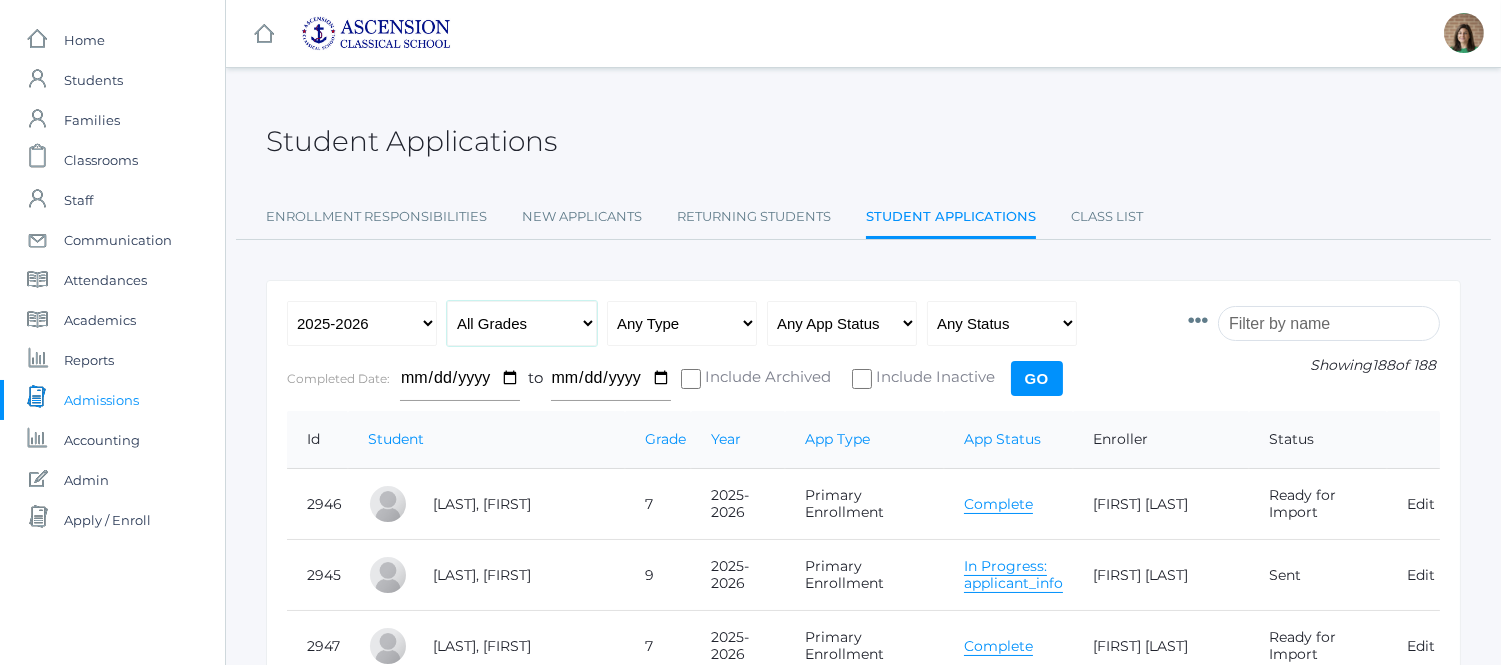 select on "6" 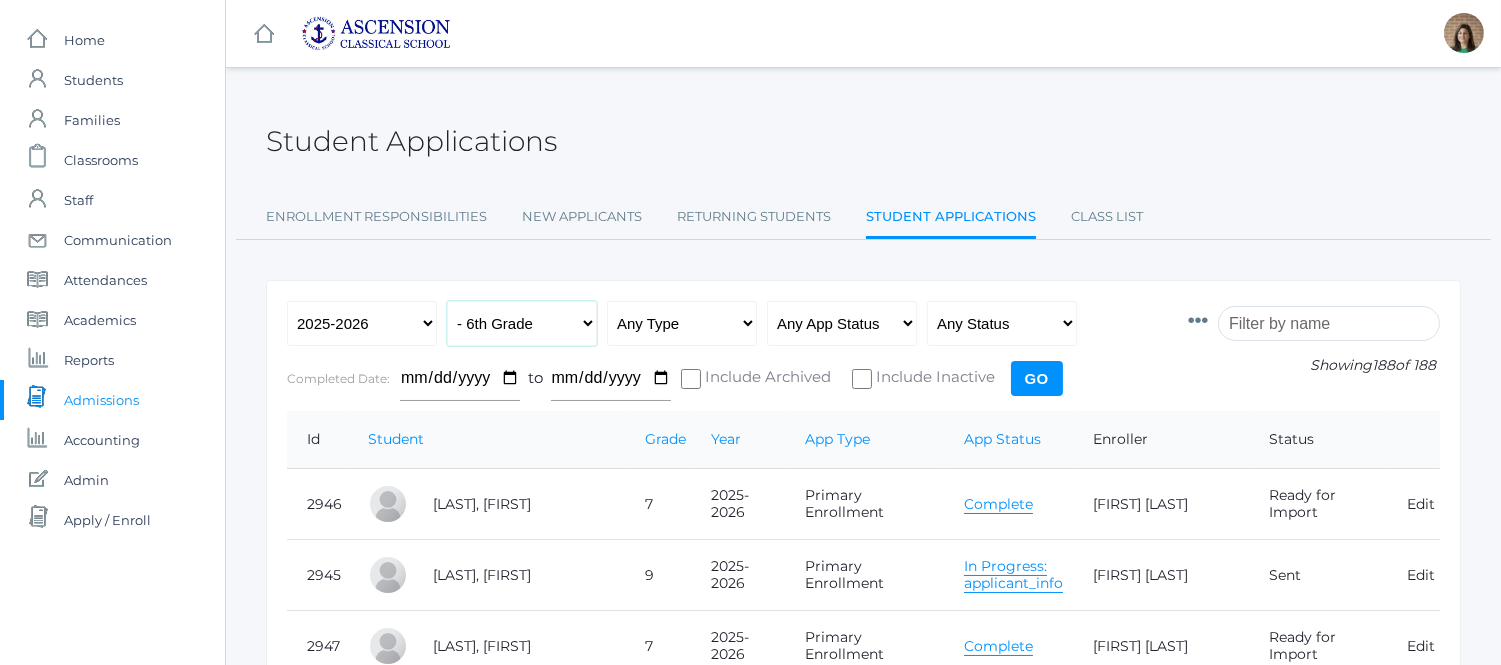 click on "All Grades
Grammar
- Kindergarten
- 1st Grade
- 2nd Grade
- 3rd Grade
- 4th Grade
- 5th Grade
Logic
- 6th Grade
- 7th Grade
- 8th Grade
Rhetoric
- 9th Grade
- 10th Grade
- 11th Grade" at bounding box center (522, 323) 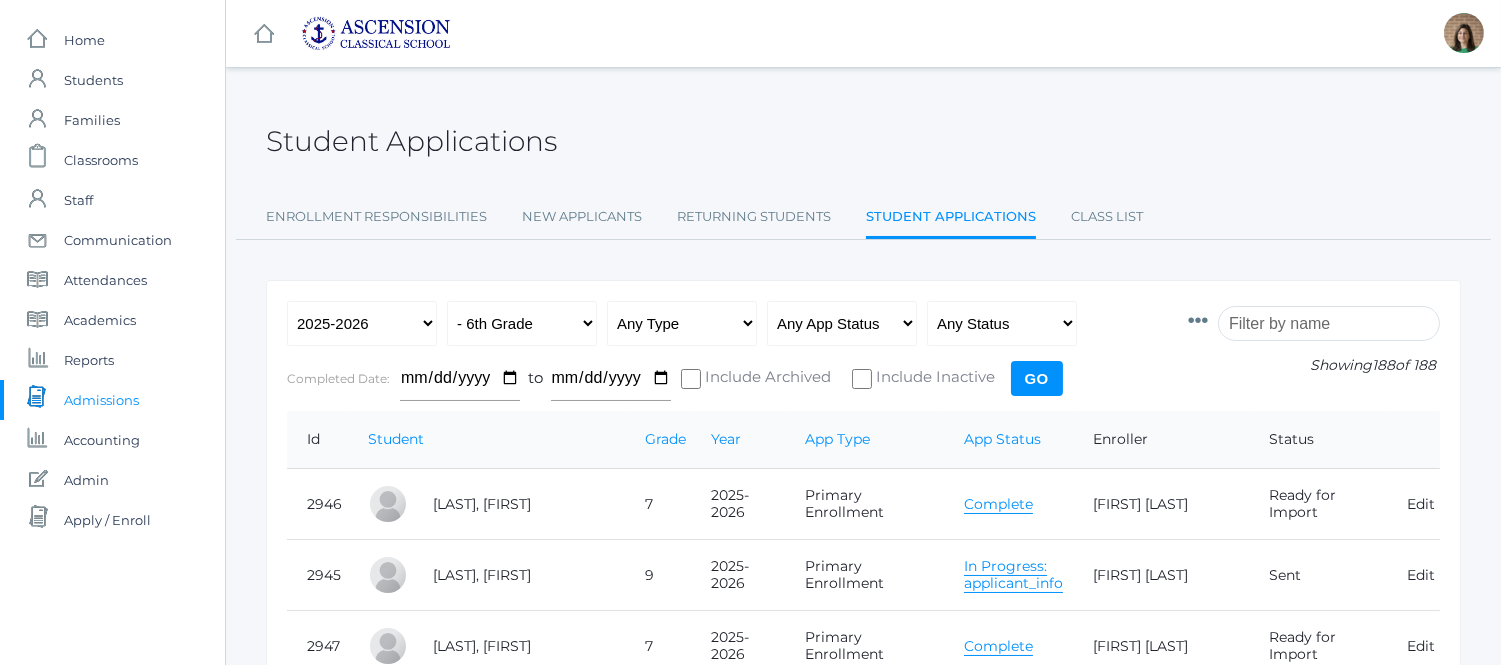 click on "Go" at bounding box center [1037, 378] 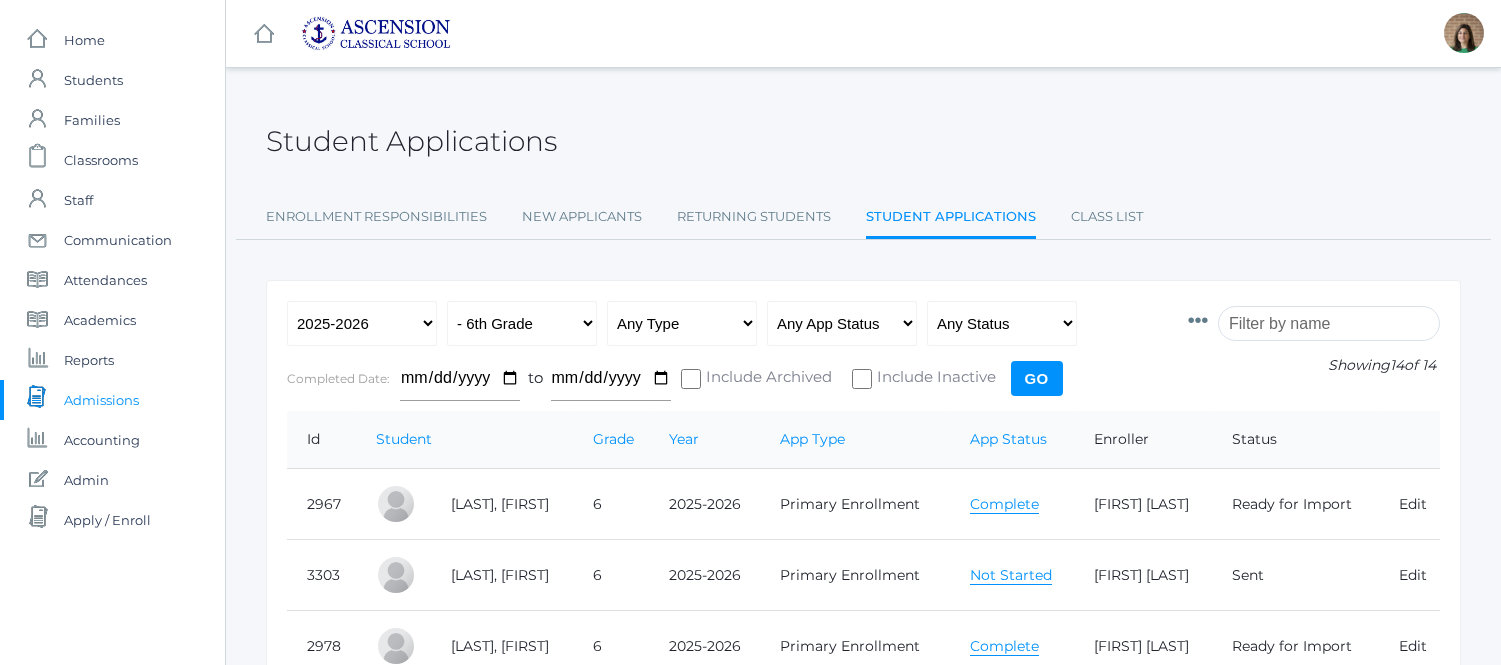 scroll, scrollTop: 0, scrollLeft: 0, axis: both 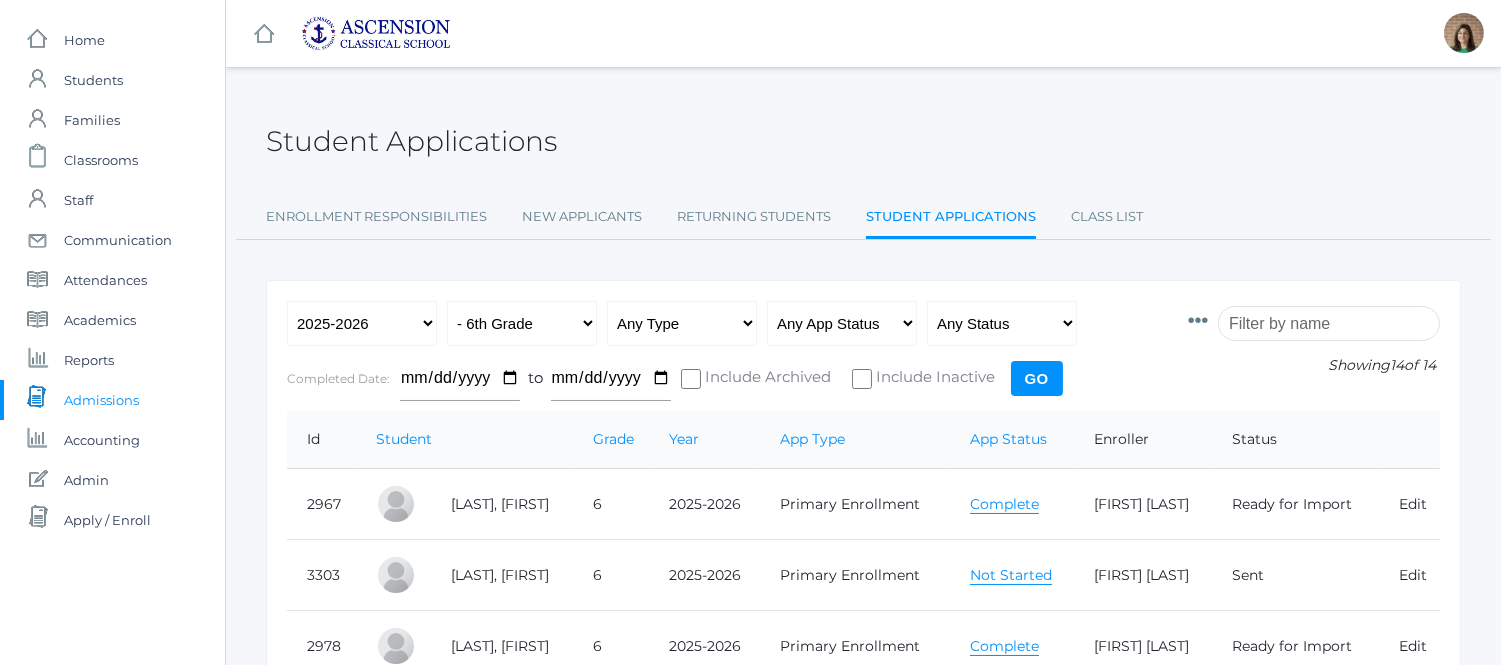 click on "Complete" at bounding box center [1004, 504] 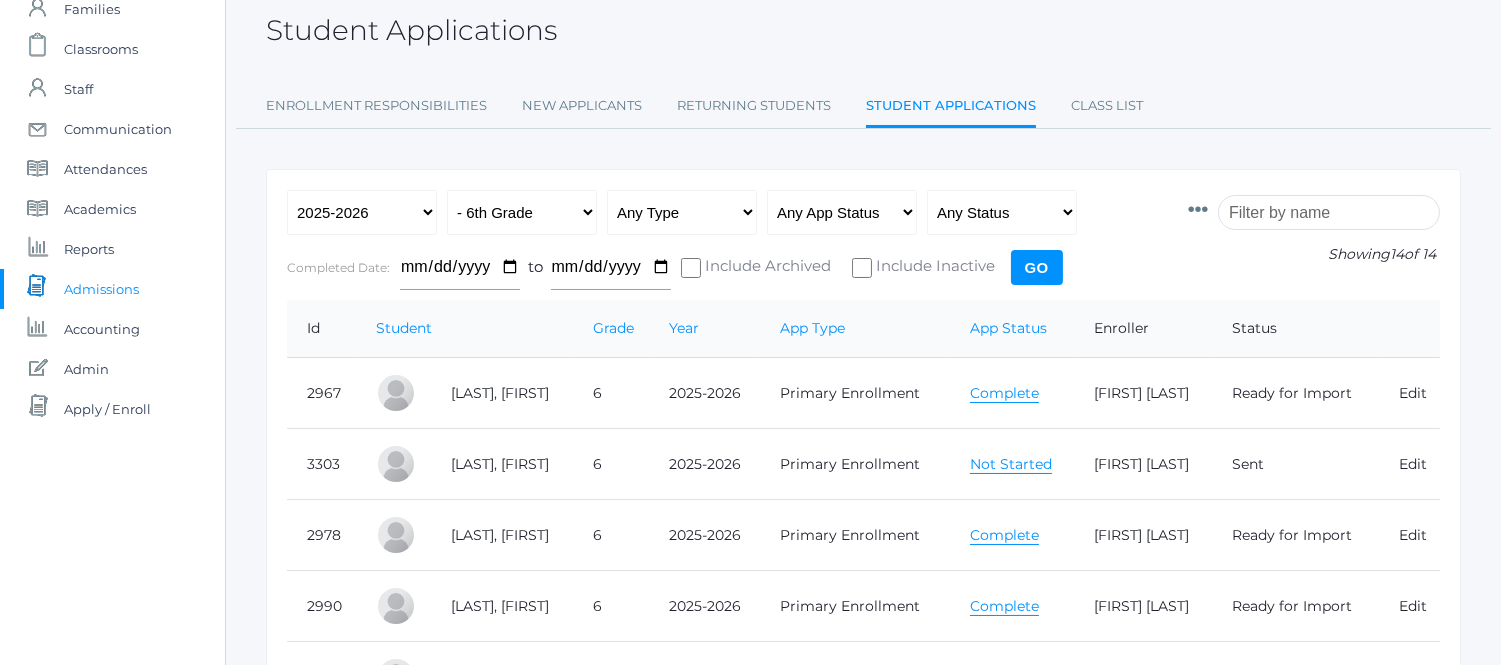 scroll, scrollTop: 222, scrollLeft: 0, axis: vertical 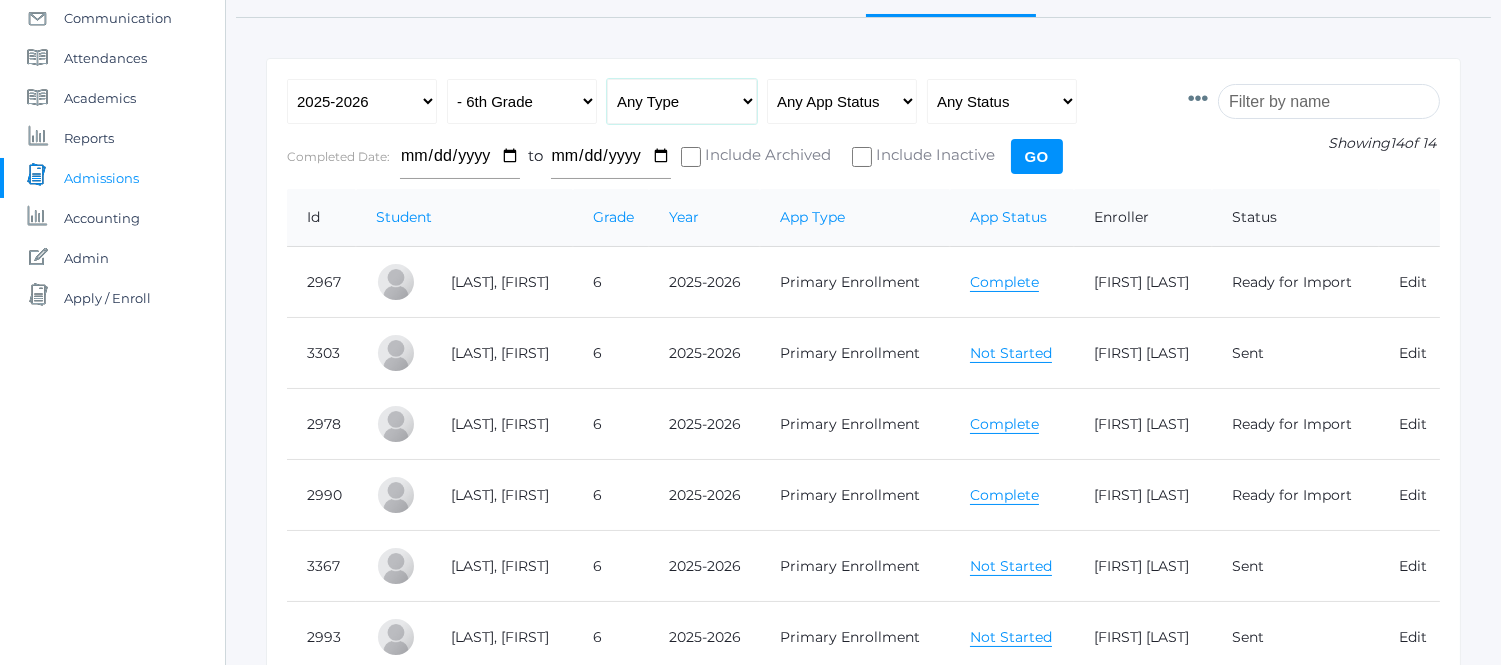 click on "Any Type
New Student
- Promoted
- Not Promoted
All Enrollment
- Primary
- Secondary
Re-Enrollment" at bounding box center (682, 101) 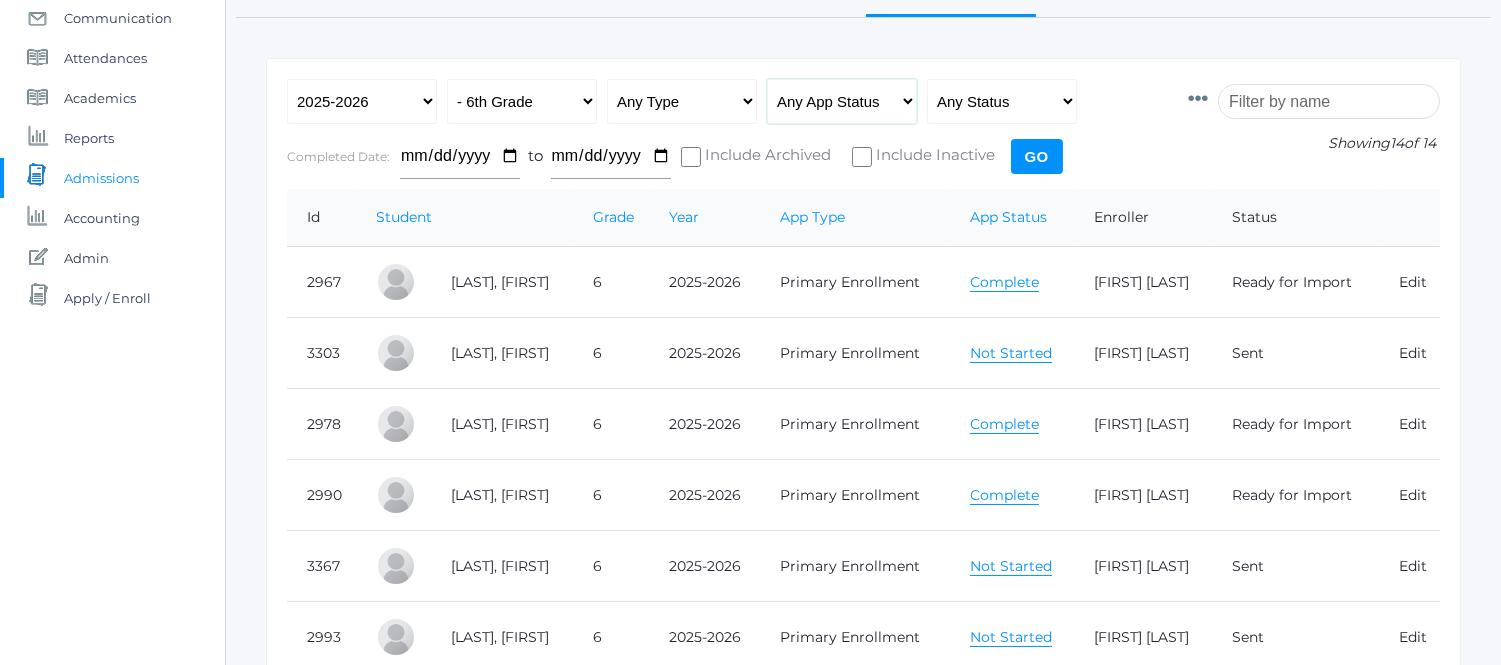 click on "Any App Status
Not Started
In Progress
Complete" at bounding box center (842, 101) 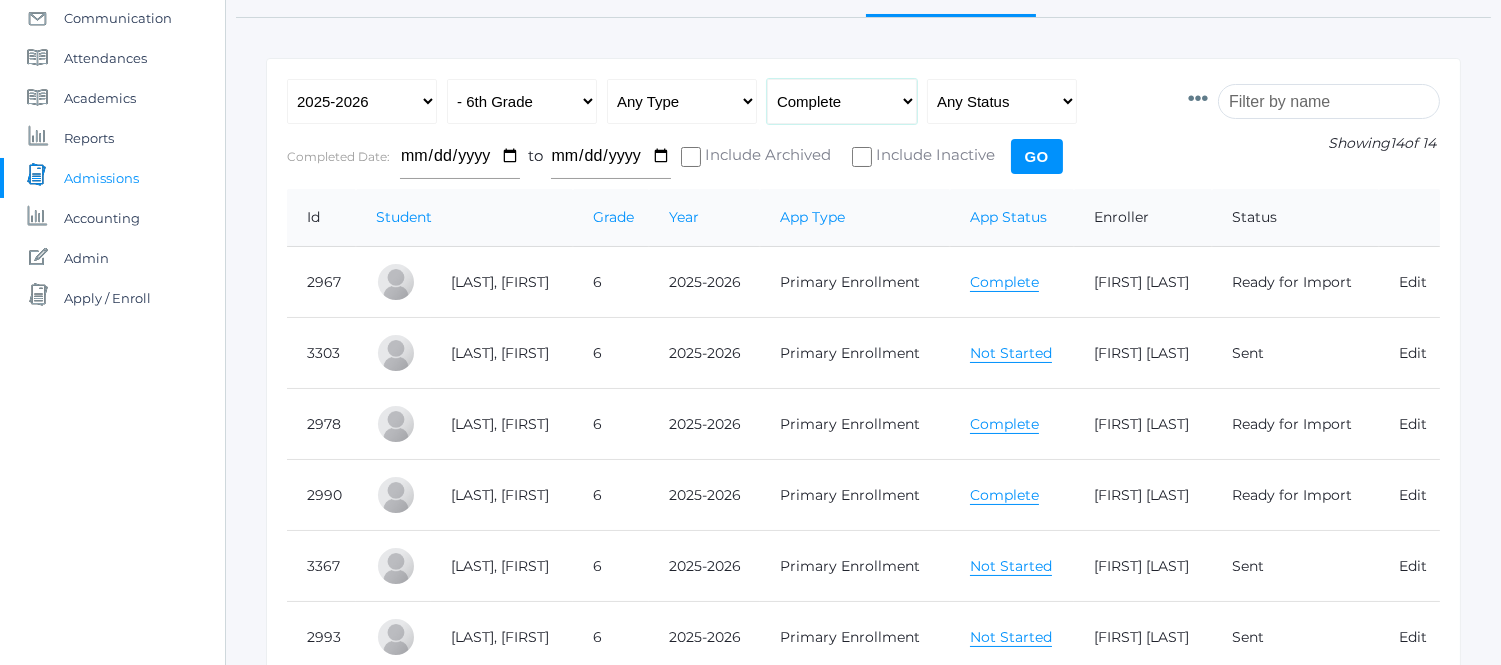 click on "Any App Status
Not Started
In Progress
Complete" at bounding box center (842, 101) 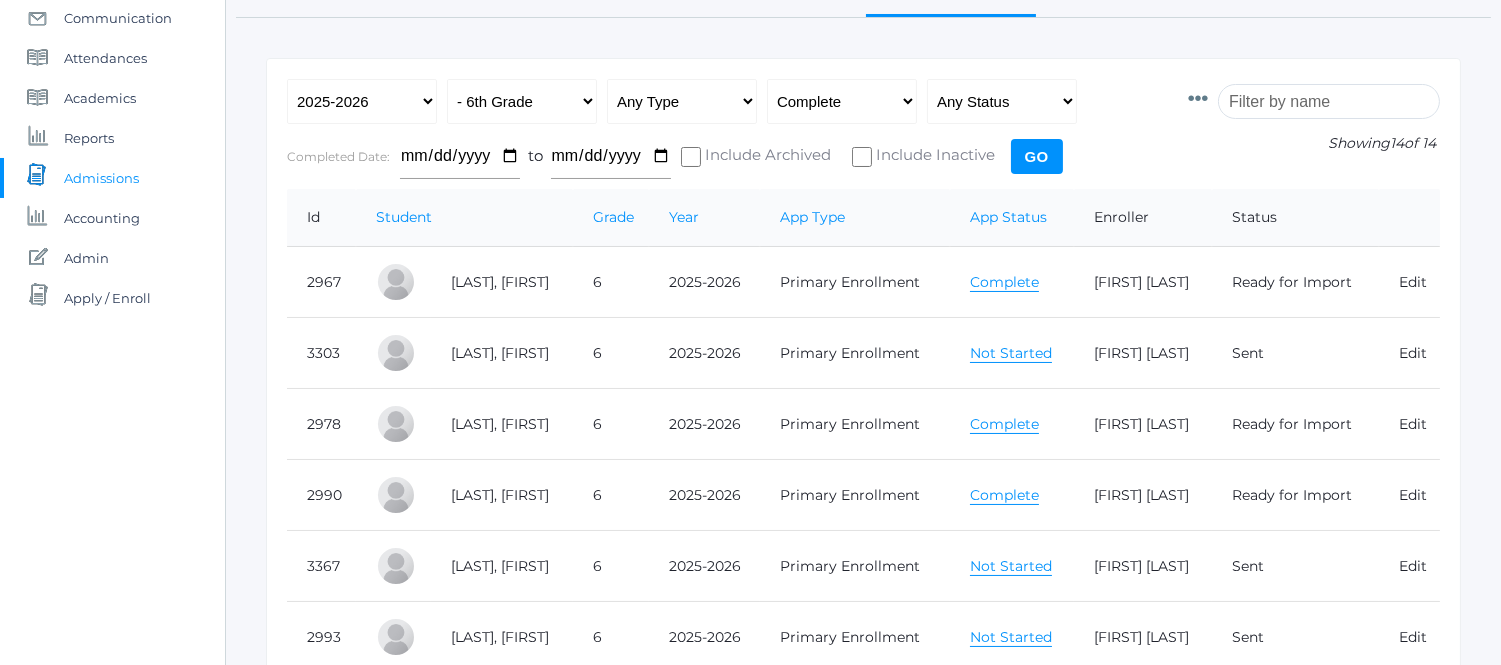 click on "Go" at bounding box center [1037, 156] 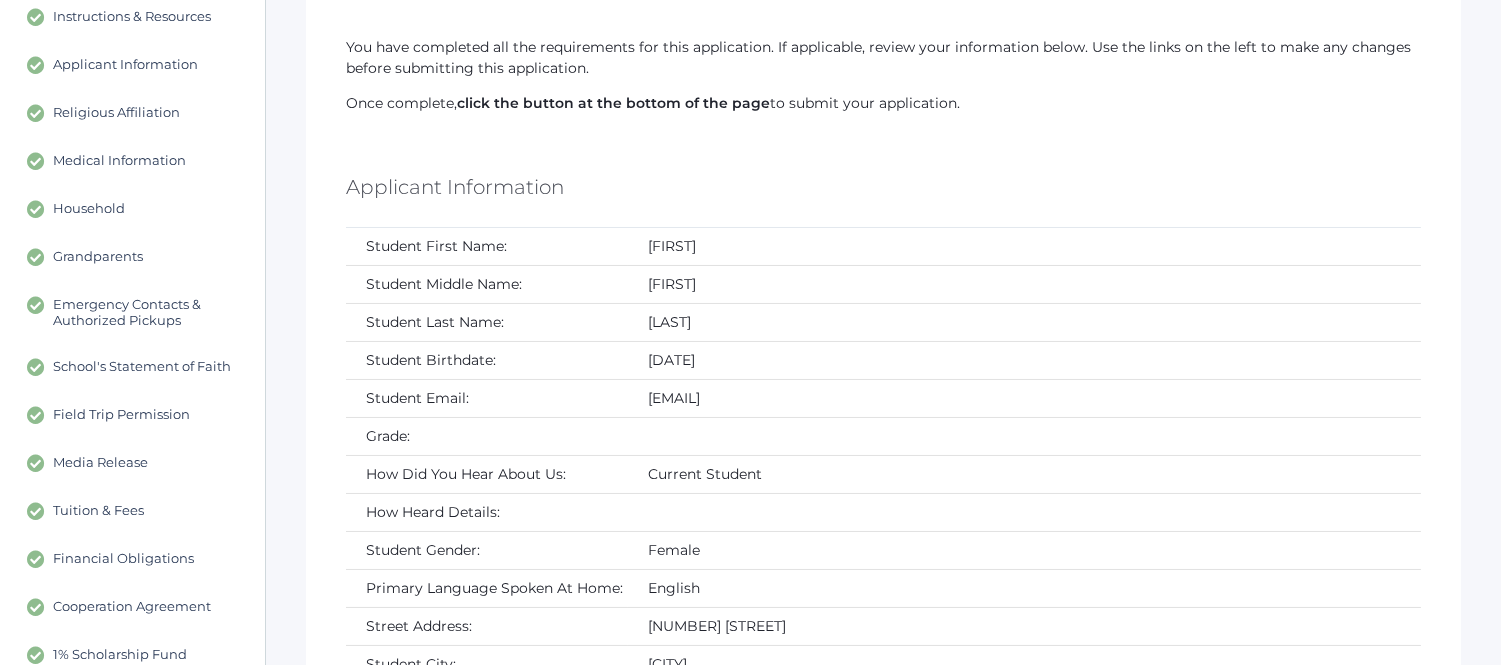 scroll, scrollTop: 222, scrollLeft: 0, axis: vertical 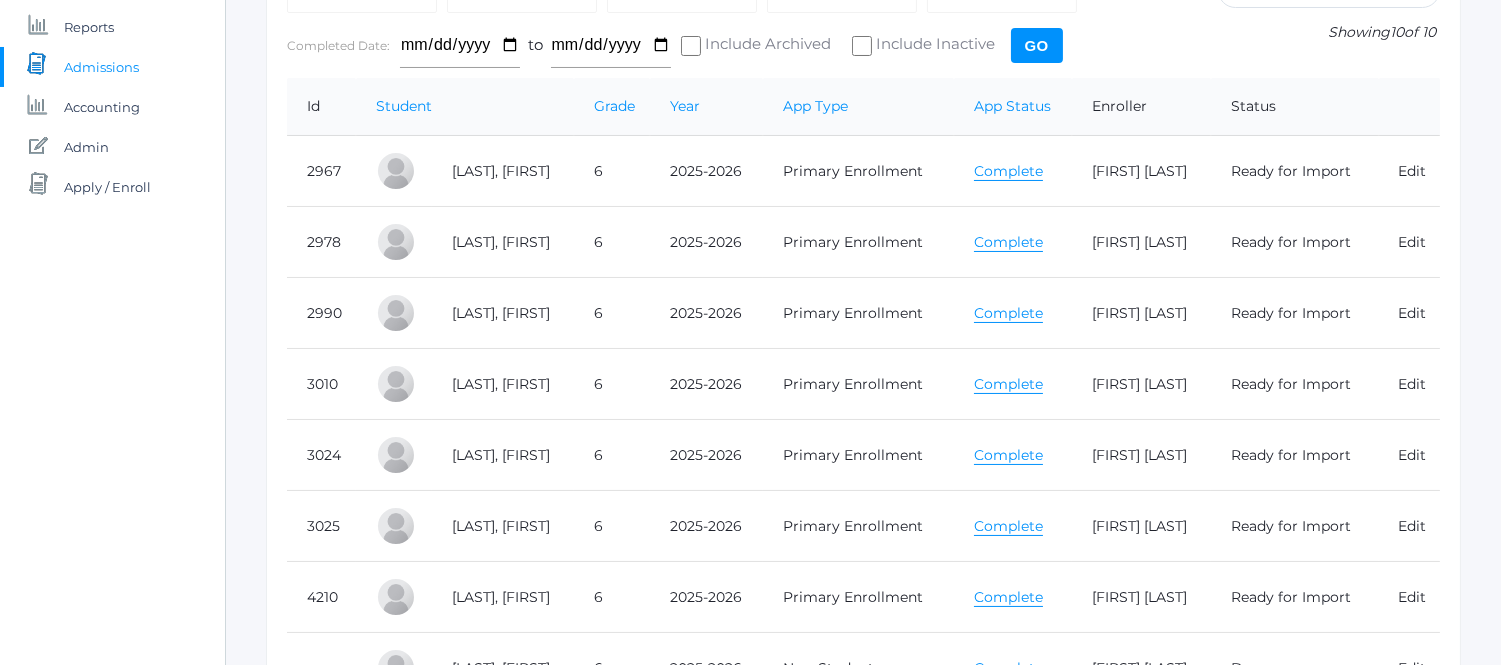 click on "Complete" at bounding box center [1008, 242] 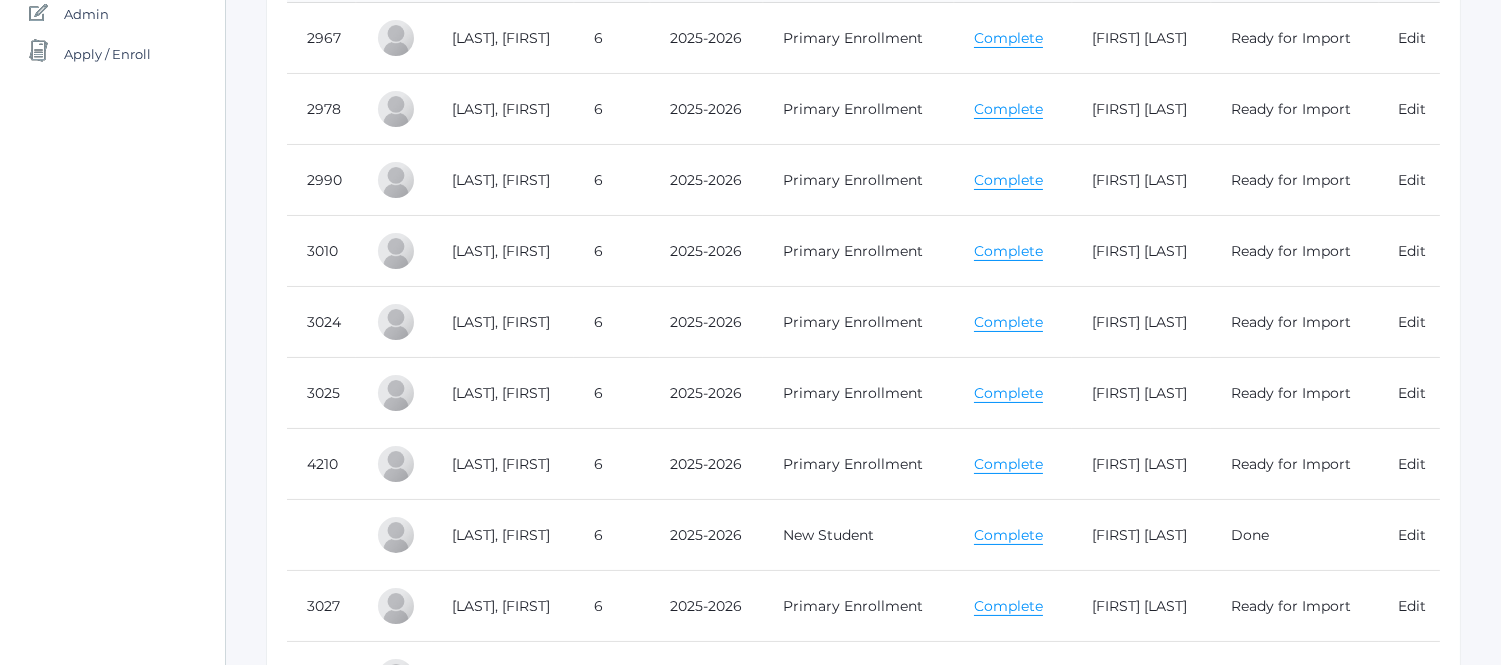 scroll, scrollTop: 555, scrollLeft: 0, axis: vertical 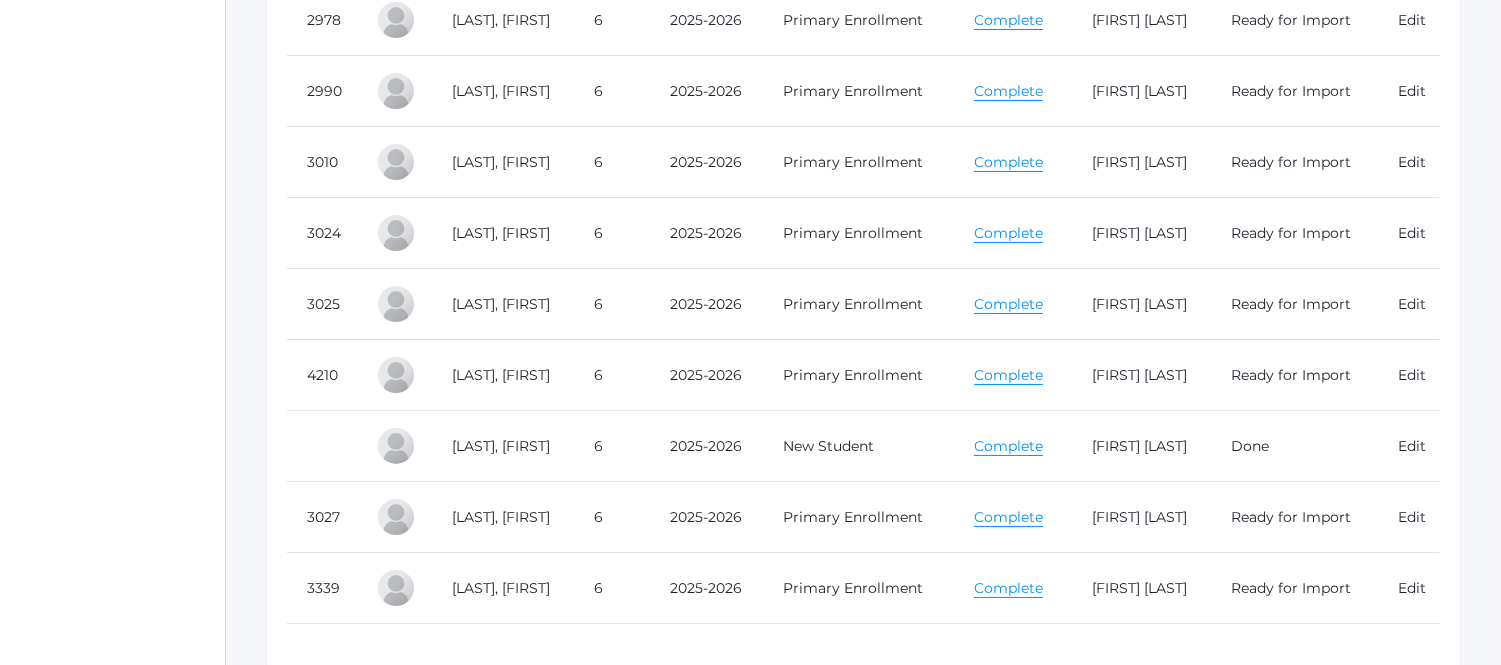 click on "Complete" at bounding box center [1008, 304] 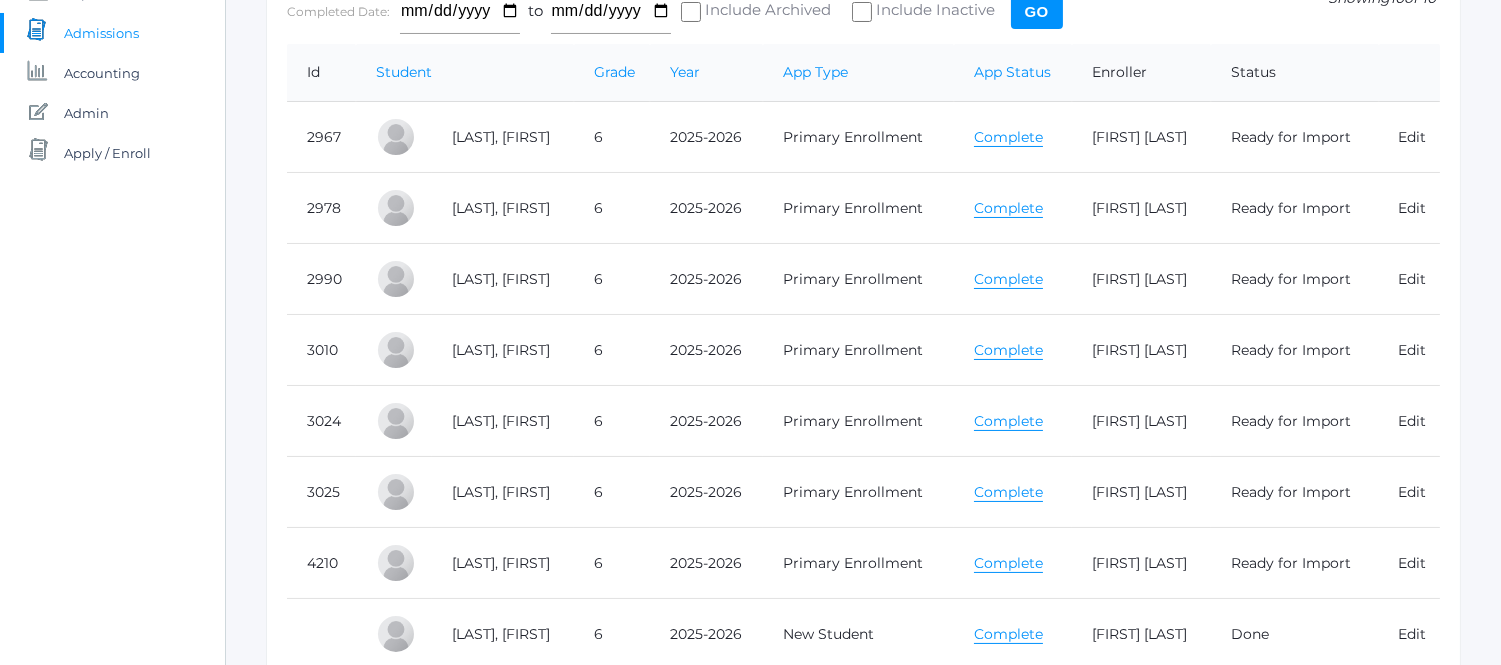scroll, scrollTop: 0, scrollLeft: 0, axis: both 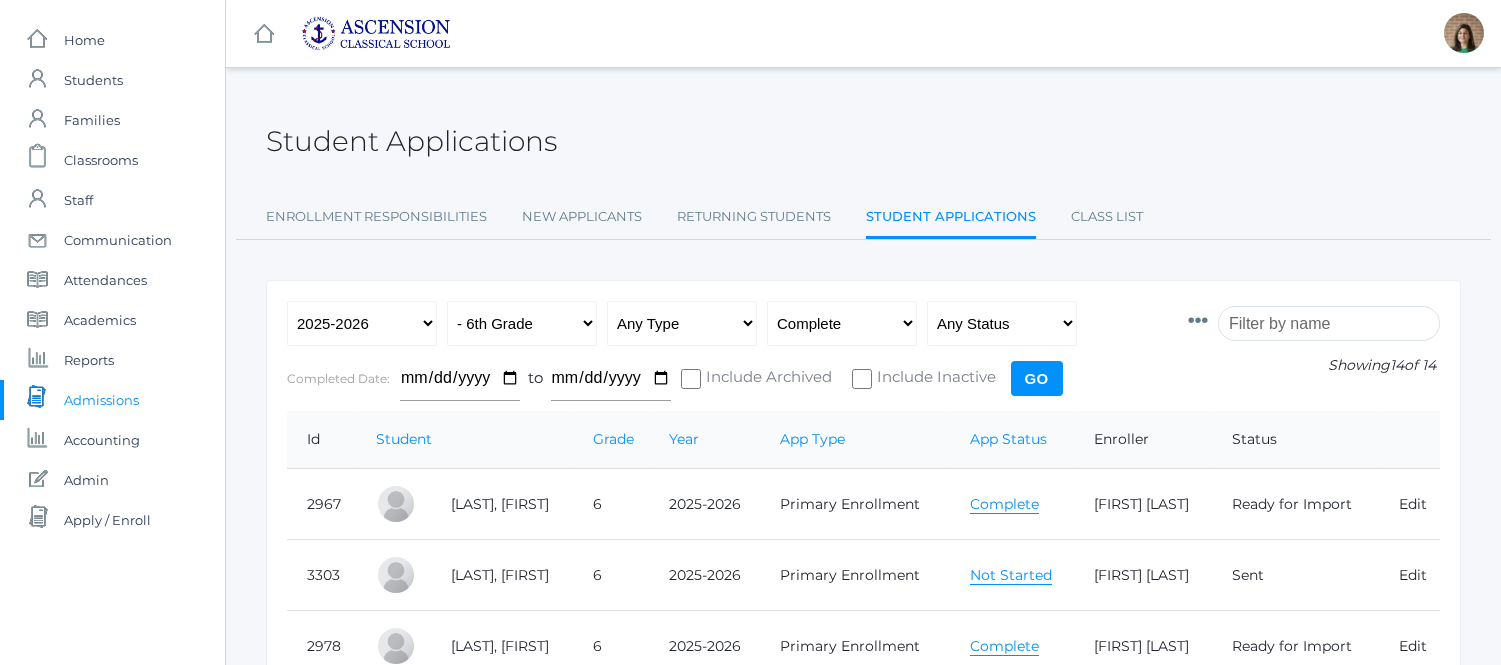 select on "complete" 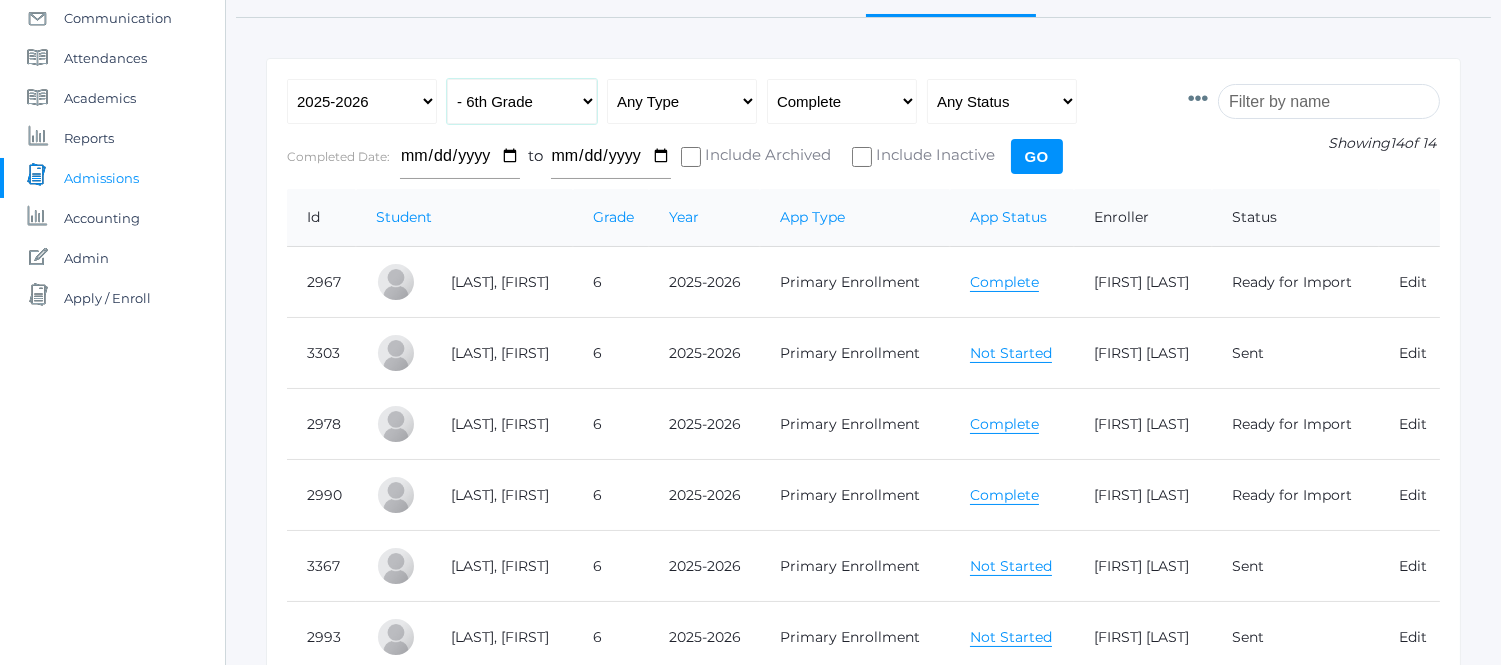 click on "All Grades
Grammar
- Kindergarten
- 1st Grade
- 2nd Grade
- 3rd Grade
- 4th Grade
- 5th Grade
Logic
- 6th Grade
- 7th Grade
- 8th Grade
Rhetoric
- 9th Grade
- 10th Grade
- 11th Grade" at bounding box center [522, 101] 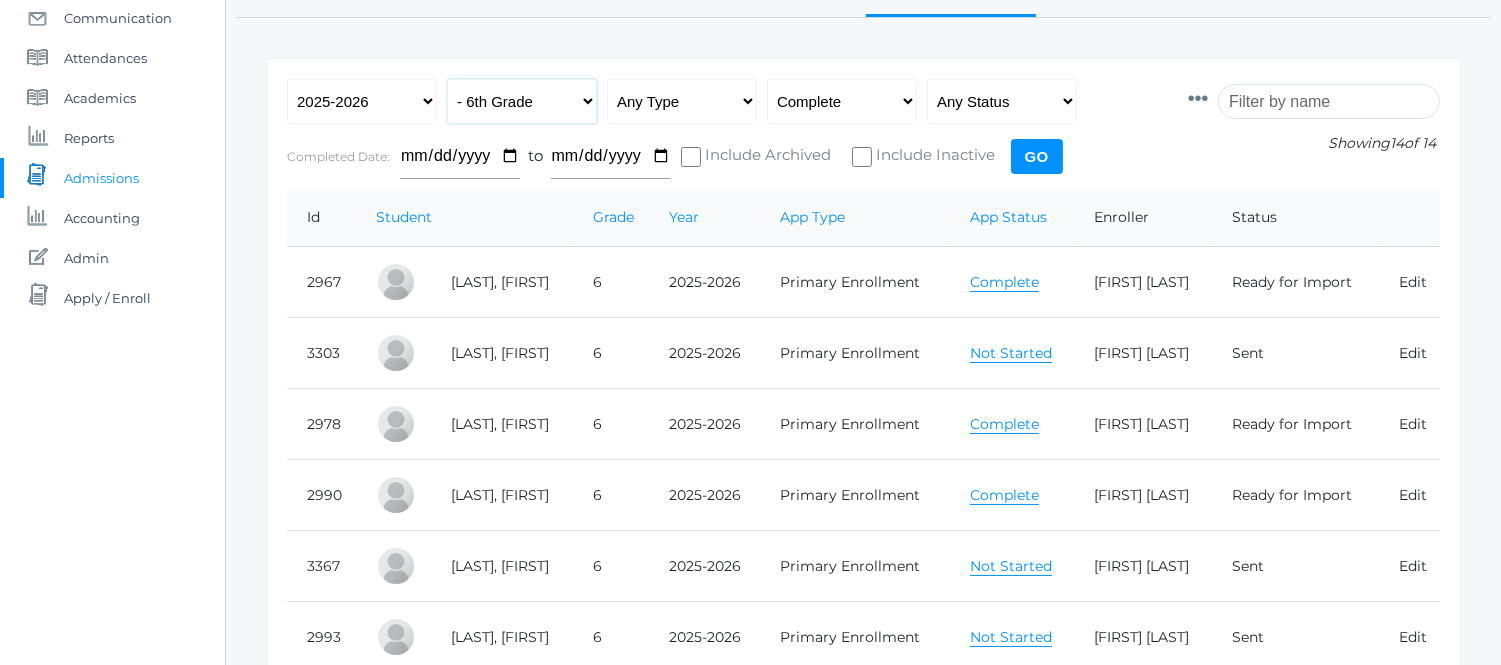 select on "7" 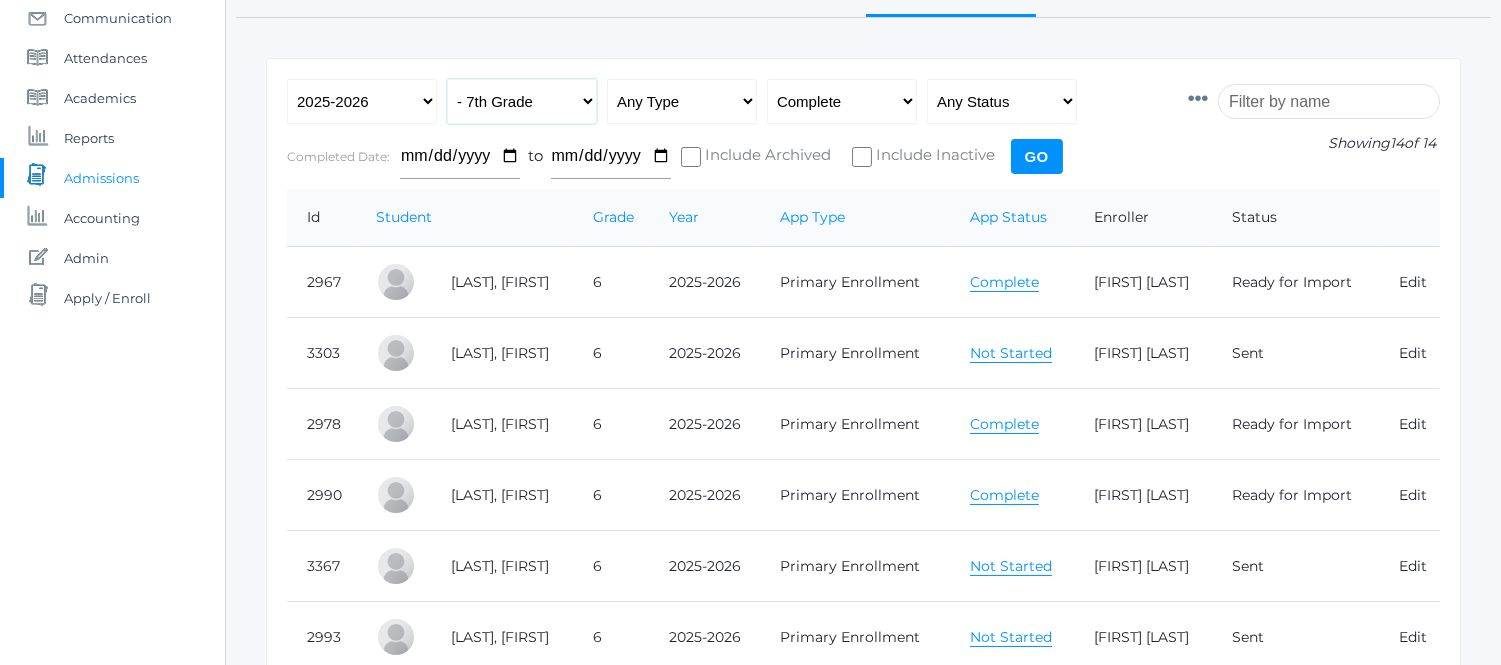 click on "All Grades
Grammar
- Kindergarten
- 1st Grade
- 2nd Grade
- 3rd Grade
- 4th Grade
- 5th Grade
Logic
- 6th Grade
- 7th Grade
- 8th Grade
Rhetoric
- 9th Grade
- 10th Grade
- 11th Grade" at bounding box center [522, 101] 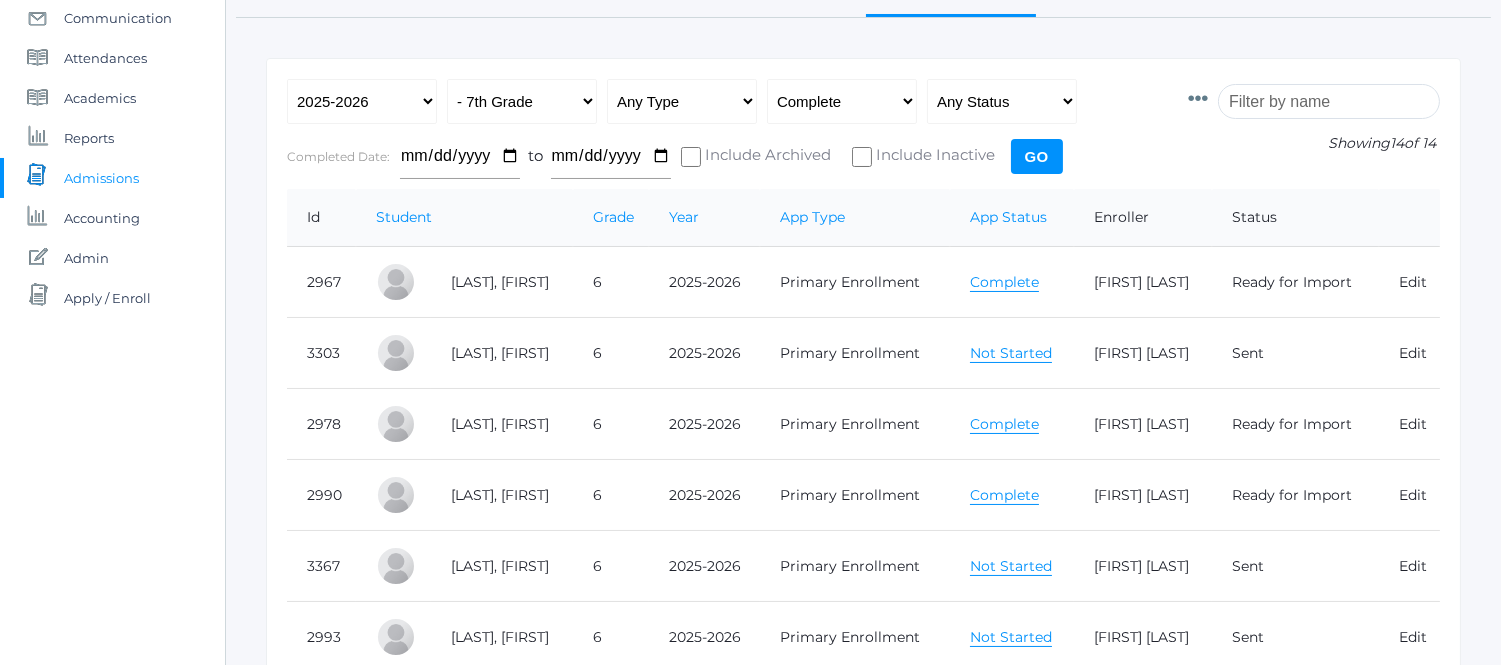 click on "Go" at bounding box center [1037, 156] 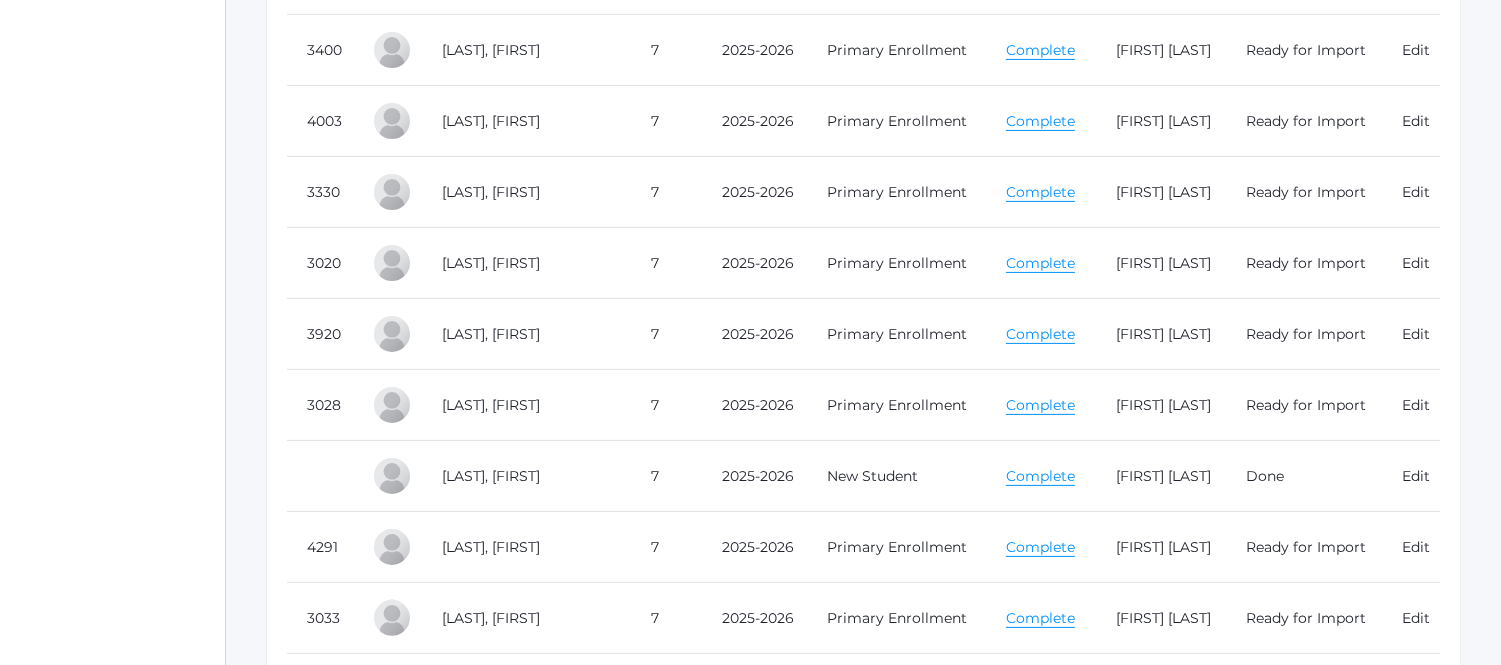 scroll, scrollTop: 1222, scrollLeft: 0, axis: vertical 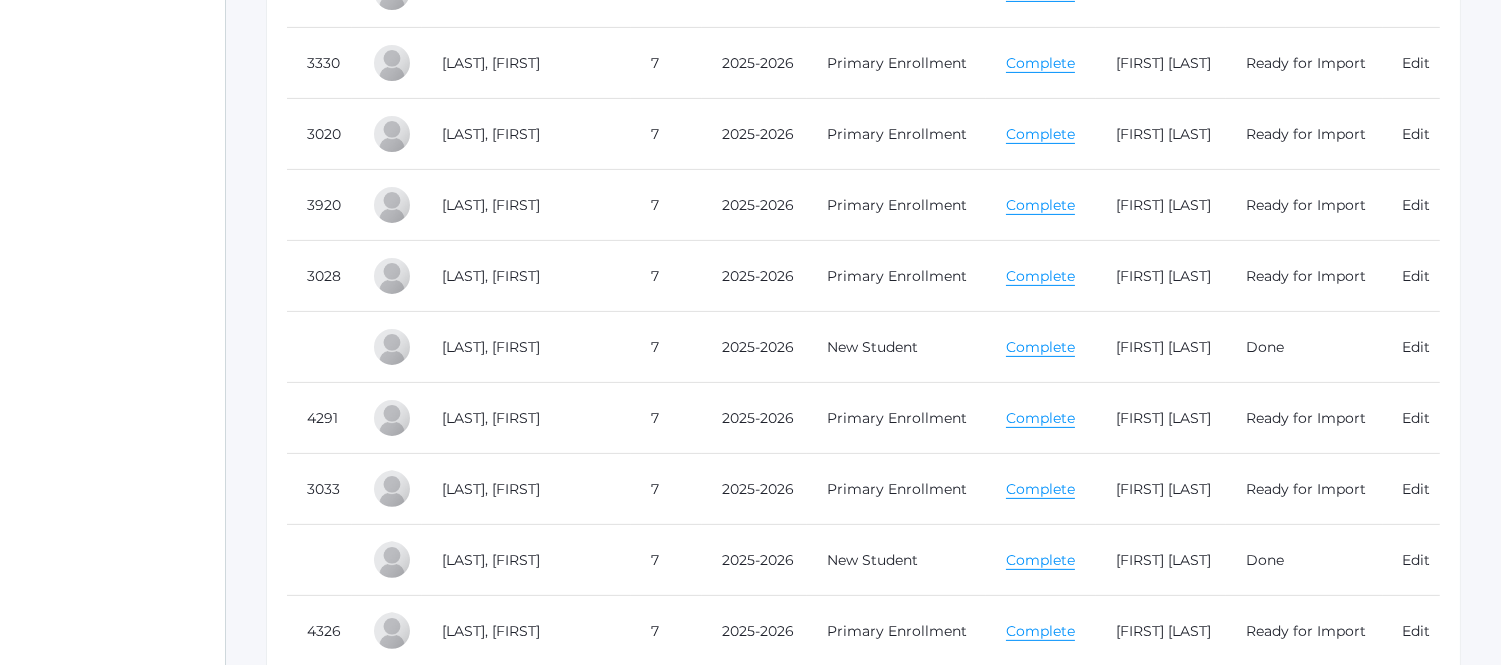 click on "Complete" at bounding box center [1040, 347] 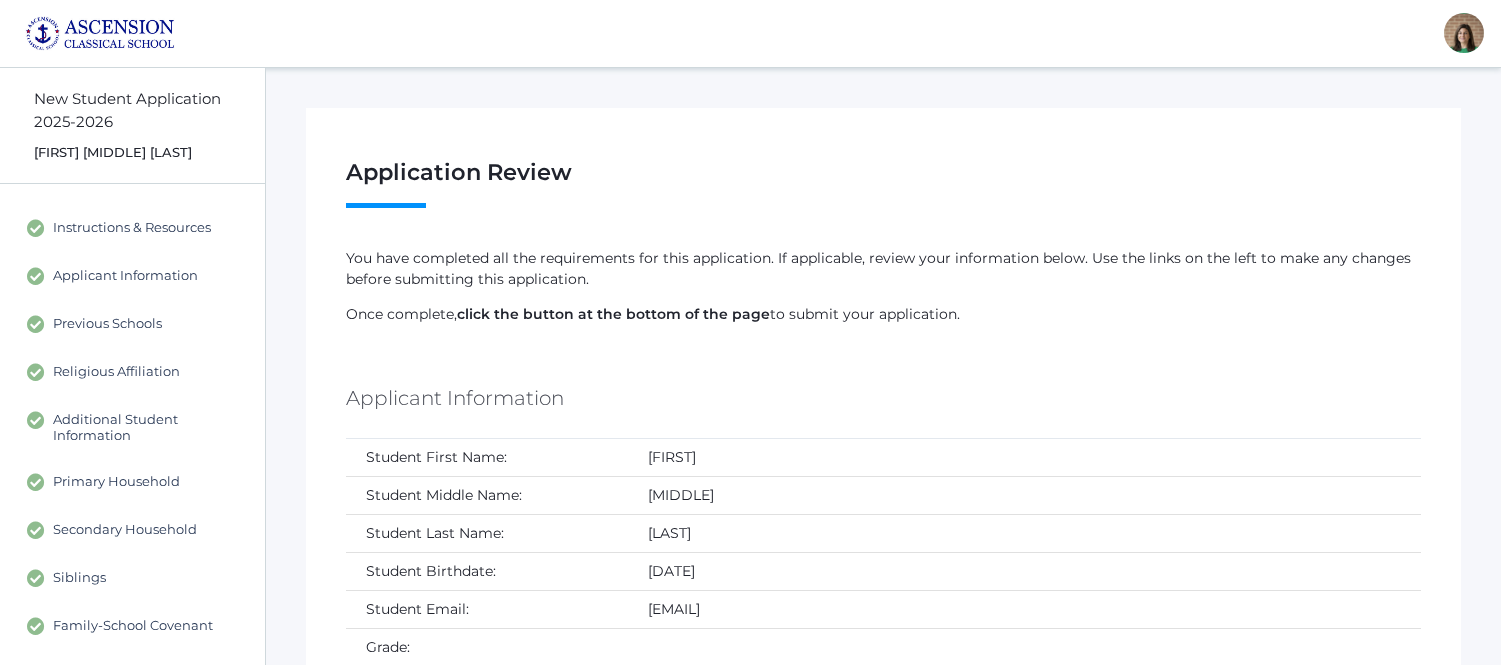 scroll, scrollTop: 0, scrollLeft: 0, axis: both 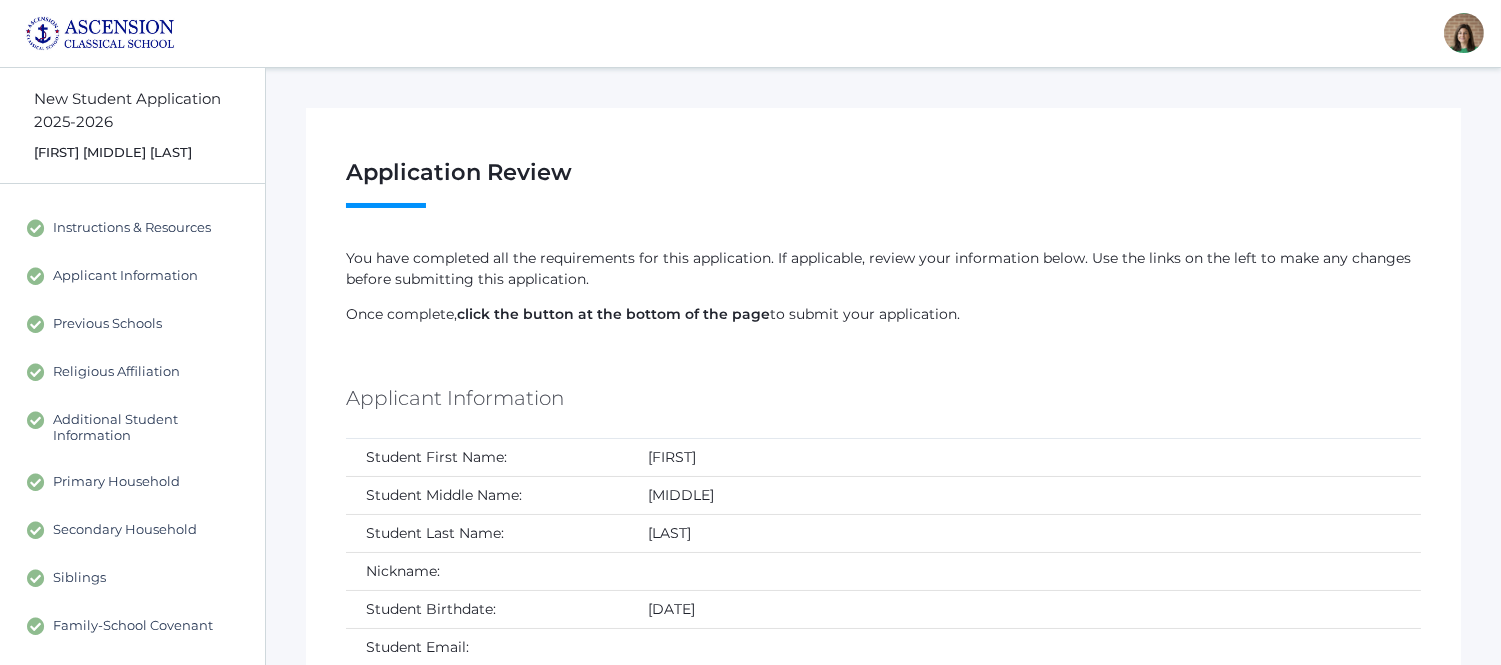 click on "Applicant Information" at bounding box center [883, 402] 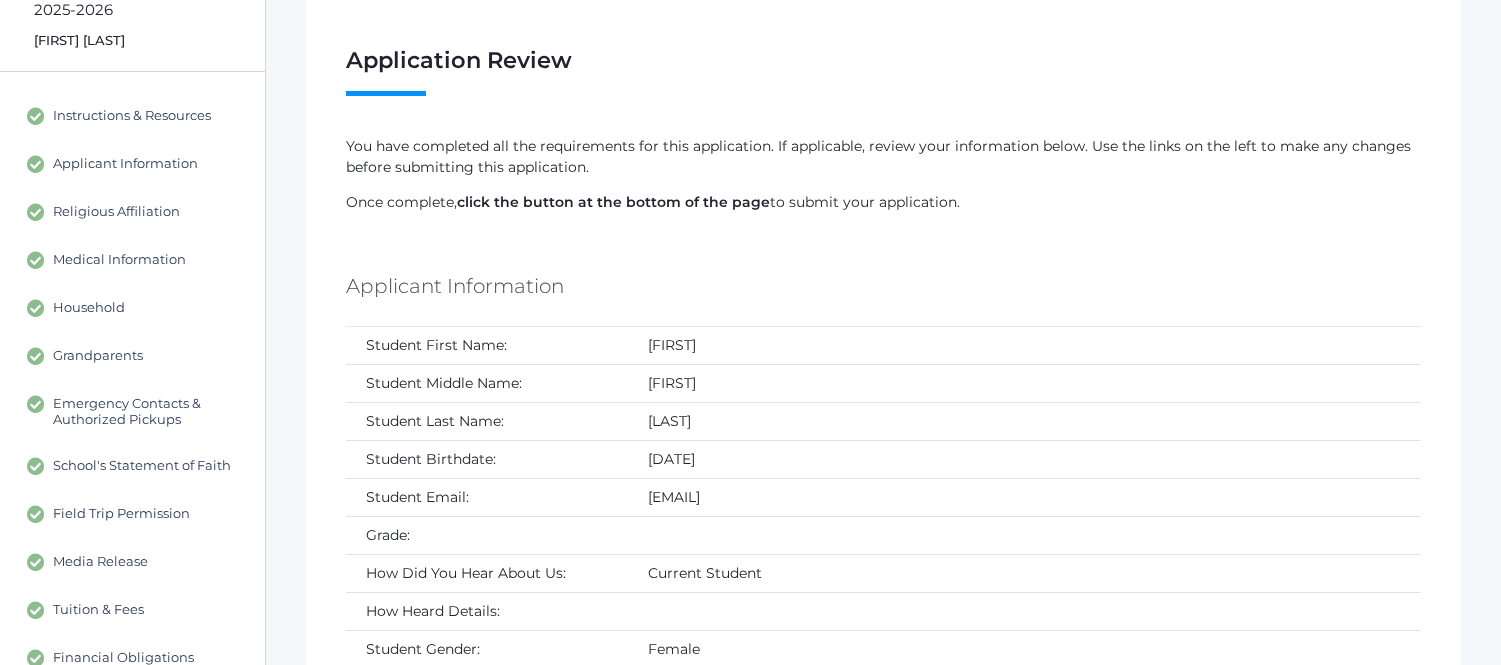 scroll, scrollTop: 111, scrollLeft: 0, axis: vertical 